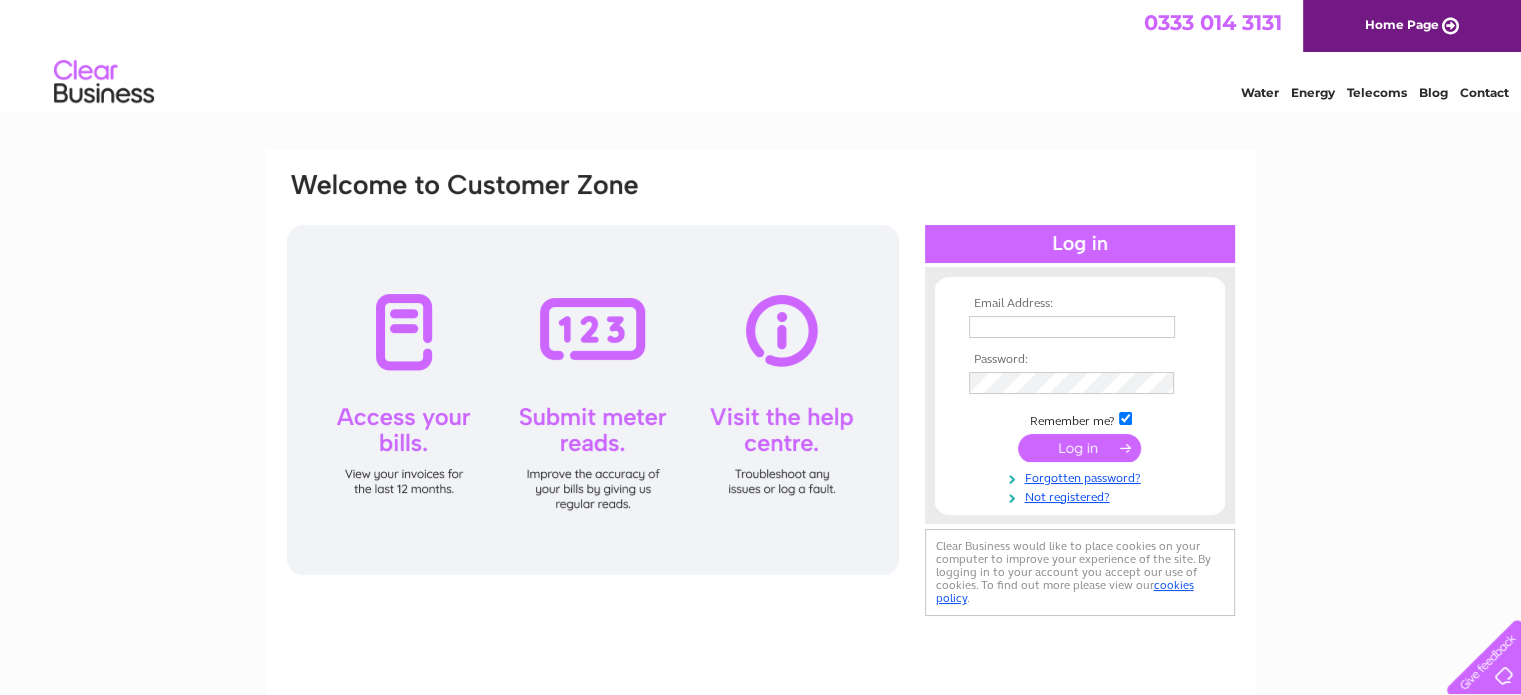 scroll, scrollTop: 0, scrollLeft: 0, axis: both 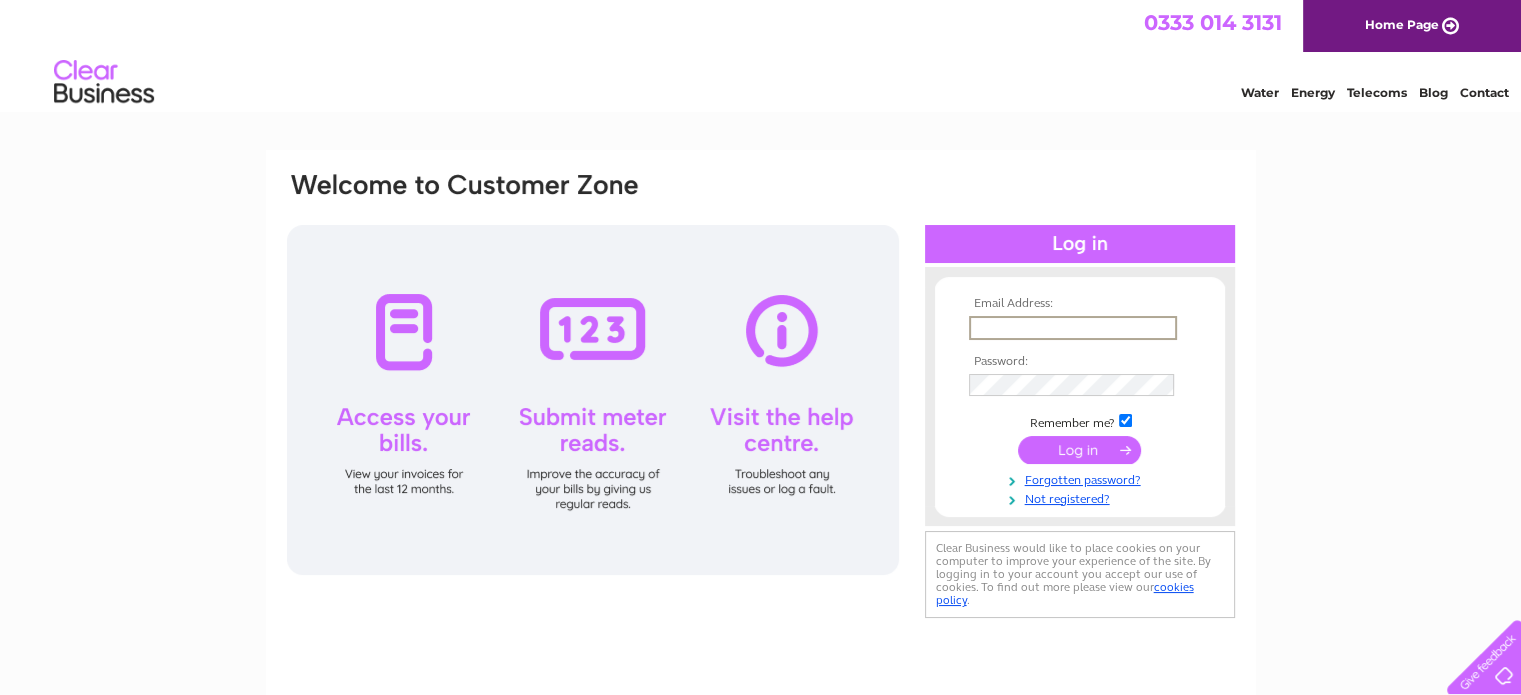 click at bounding box center [1073, 328] 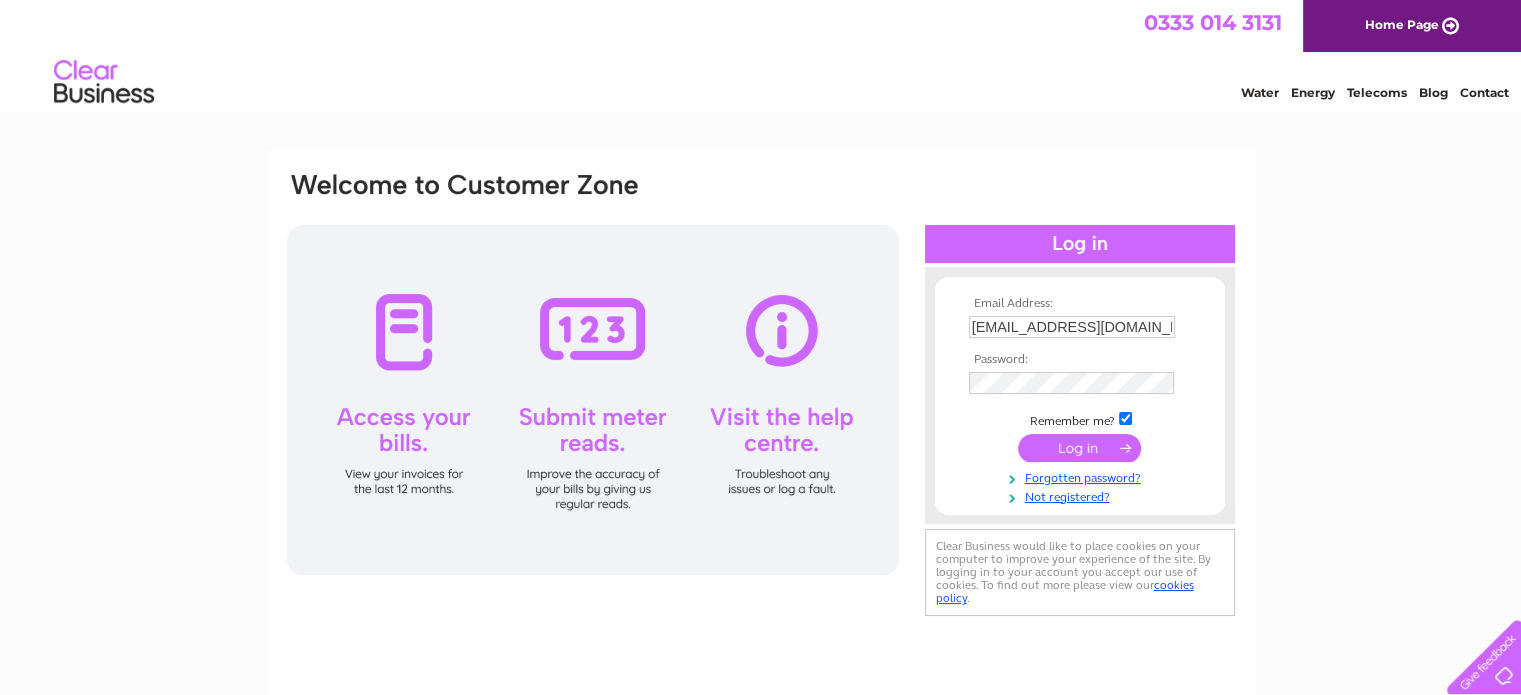 click at bounding box center (1079, 448) 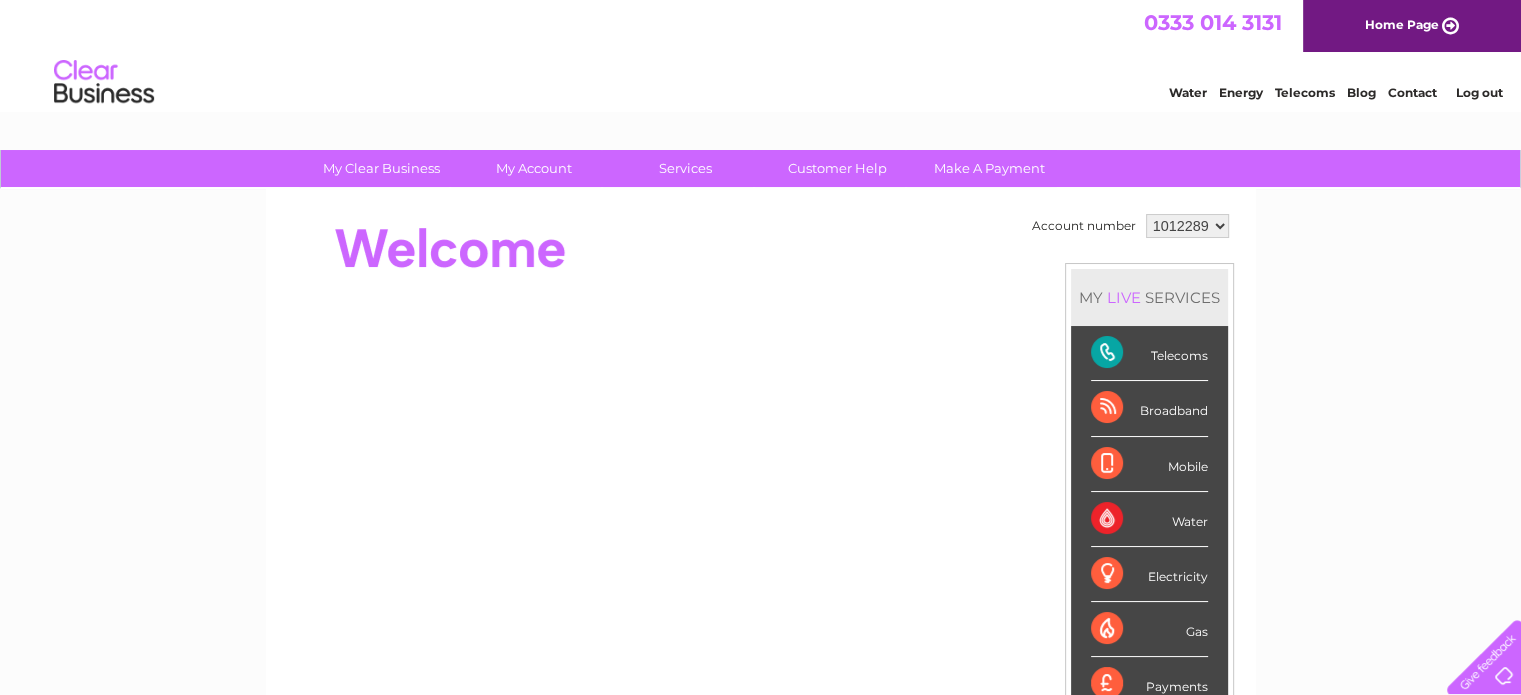scroll, scrollTop: 0, scrollLeft: 0, axis: both 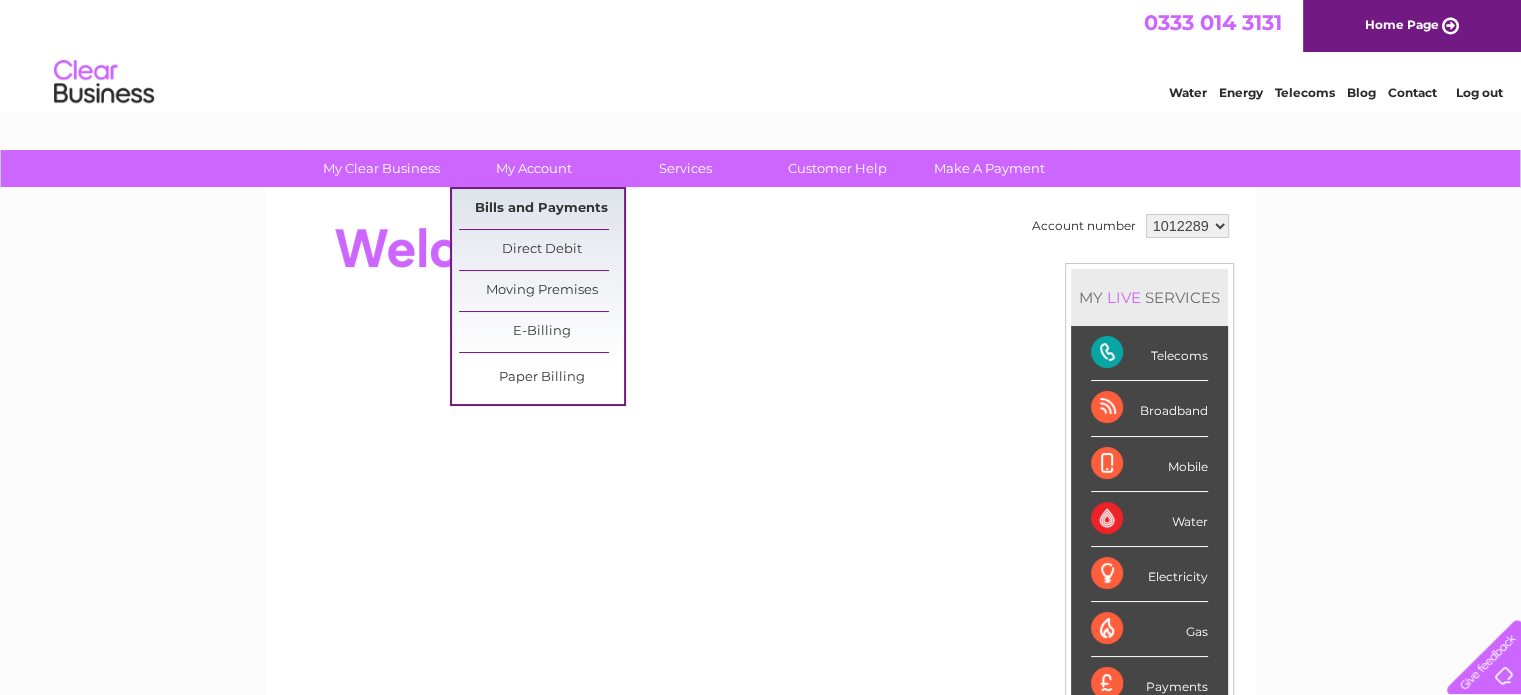 click on "Bills and Payments" at bounding box center (541, 209) 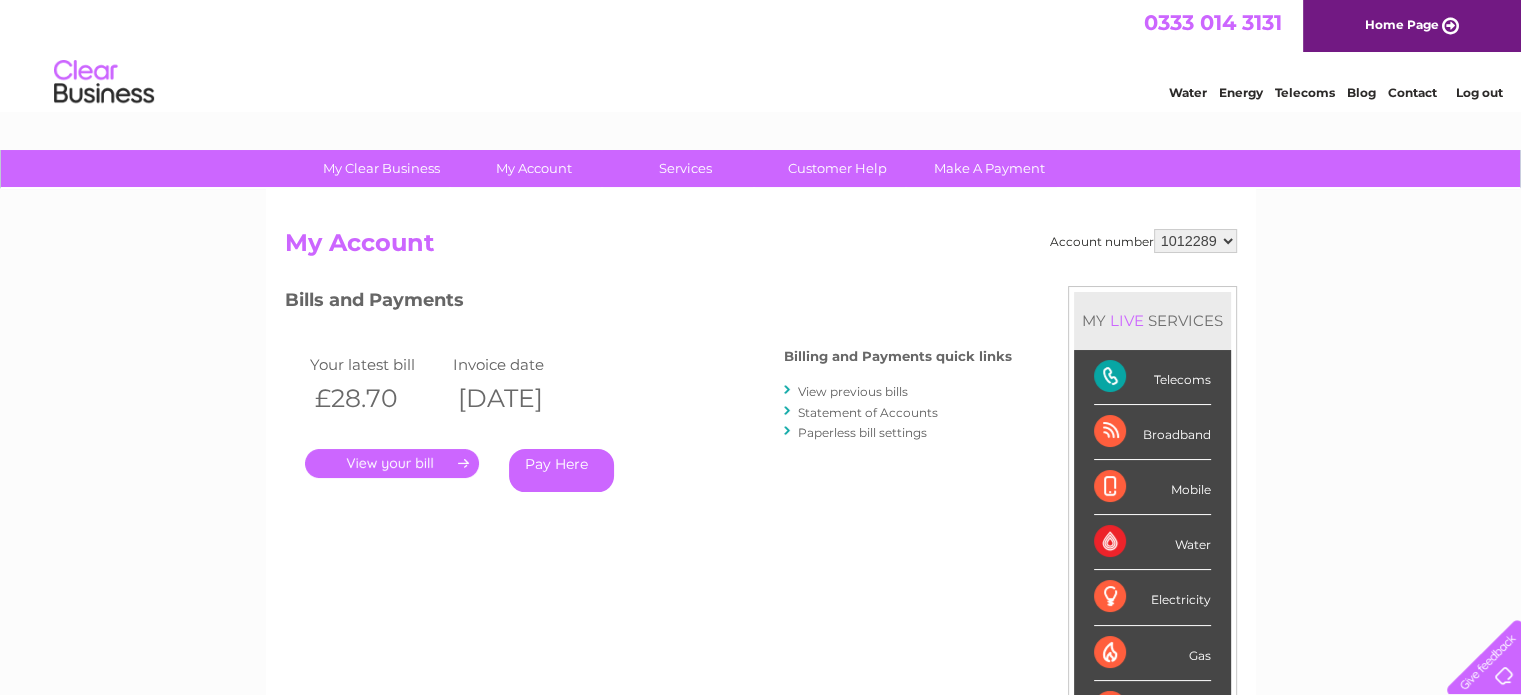 scroll, scrollTop: 0, scrollLeft: 0, axis: both 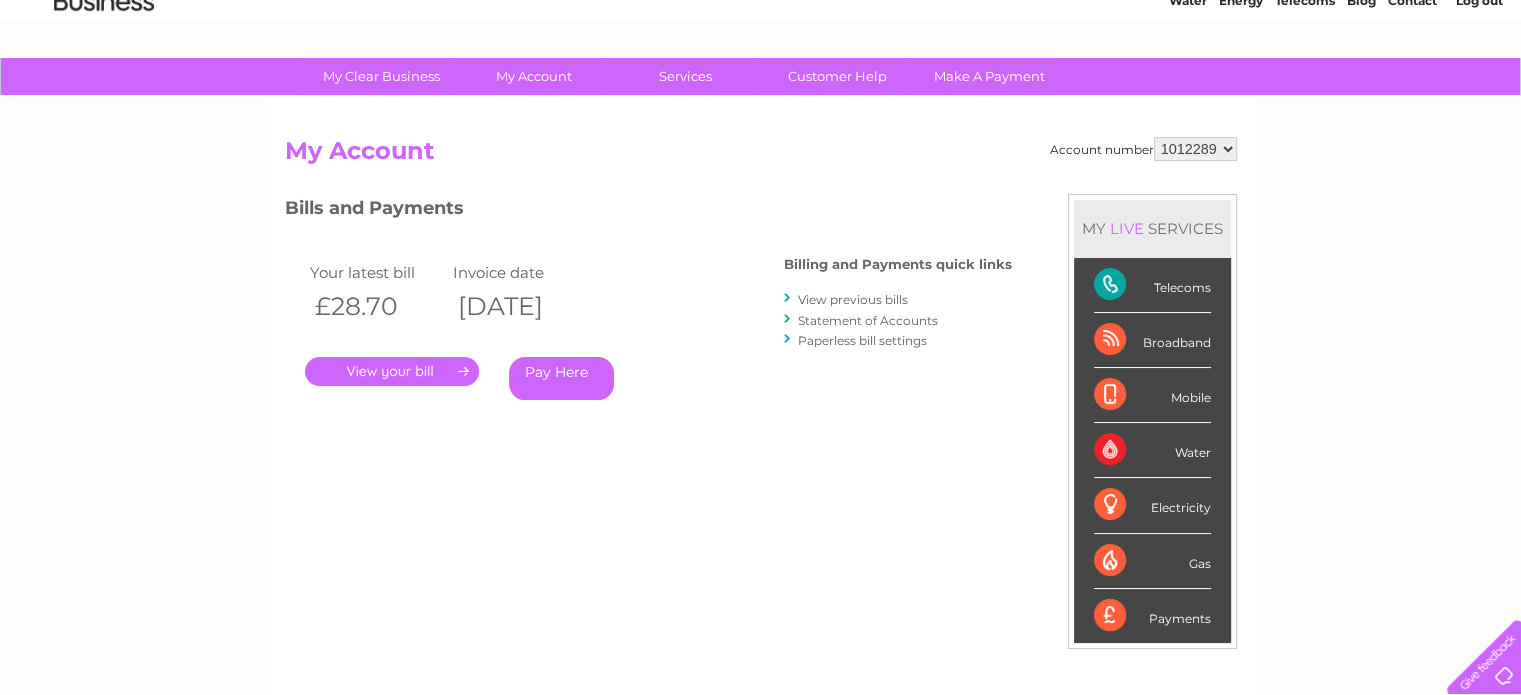 click on "View previous bills" at bounding box center (853, 299) 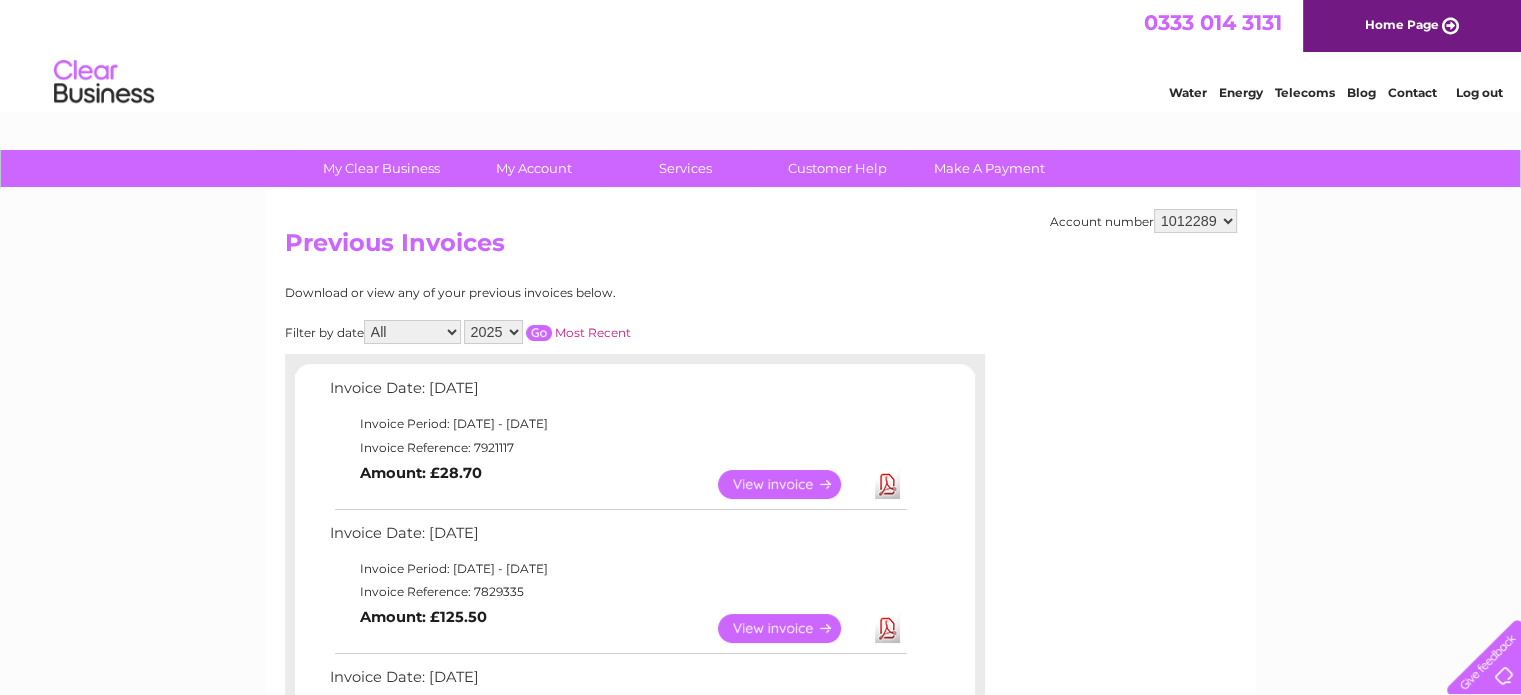 scroll, scrollTop: 0, scrollLeft: 0, axis: both 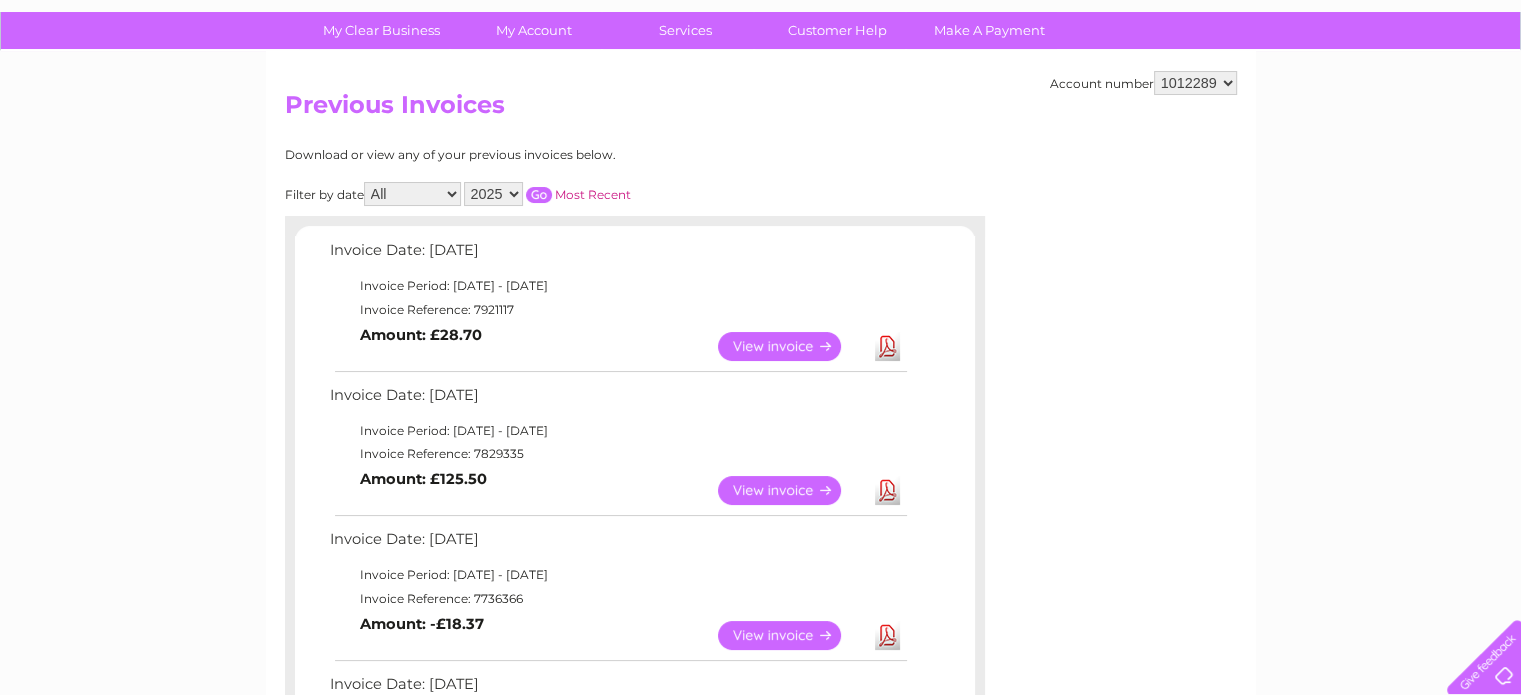 click on "View" at bounding box center [791, 346] 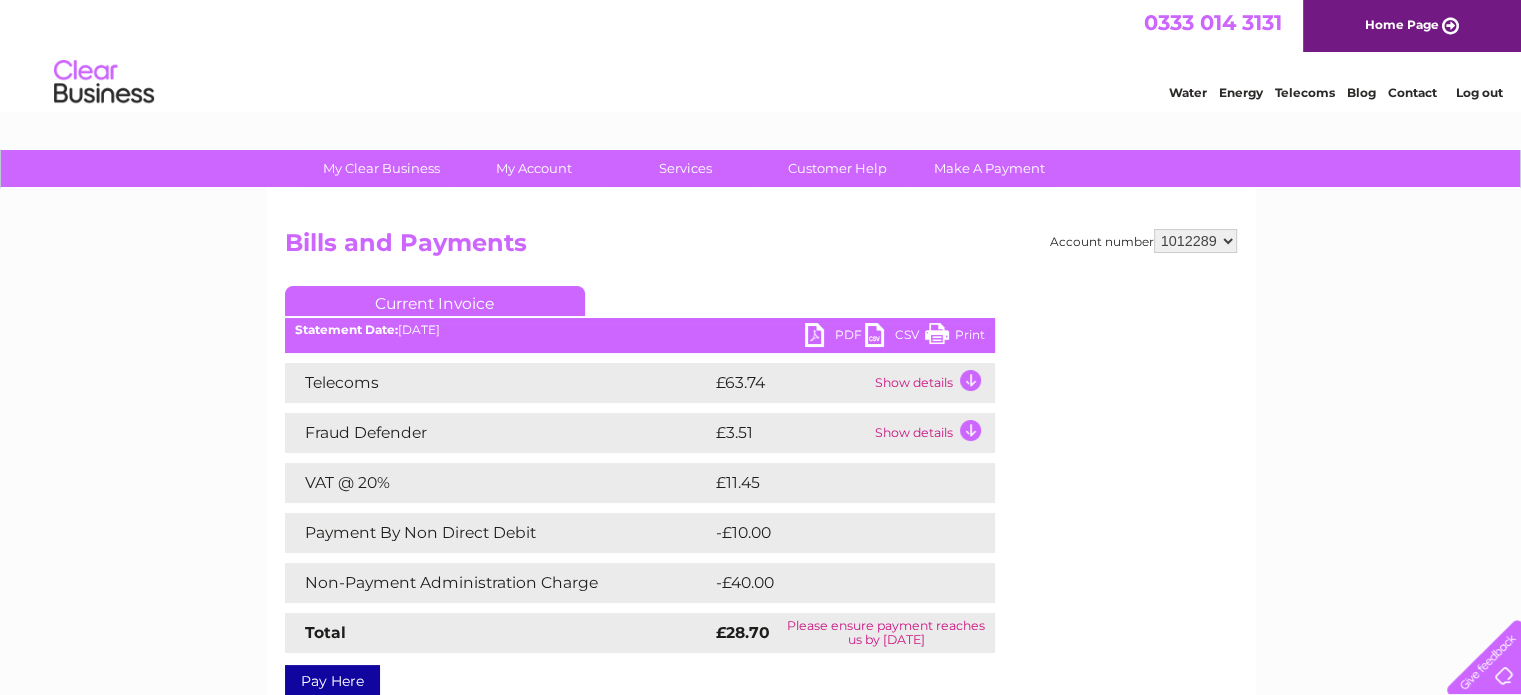 scroll, scrollTop: 0, scrollLeft: 0, axis: both 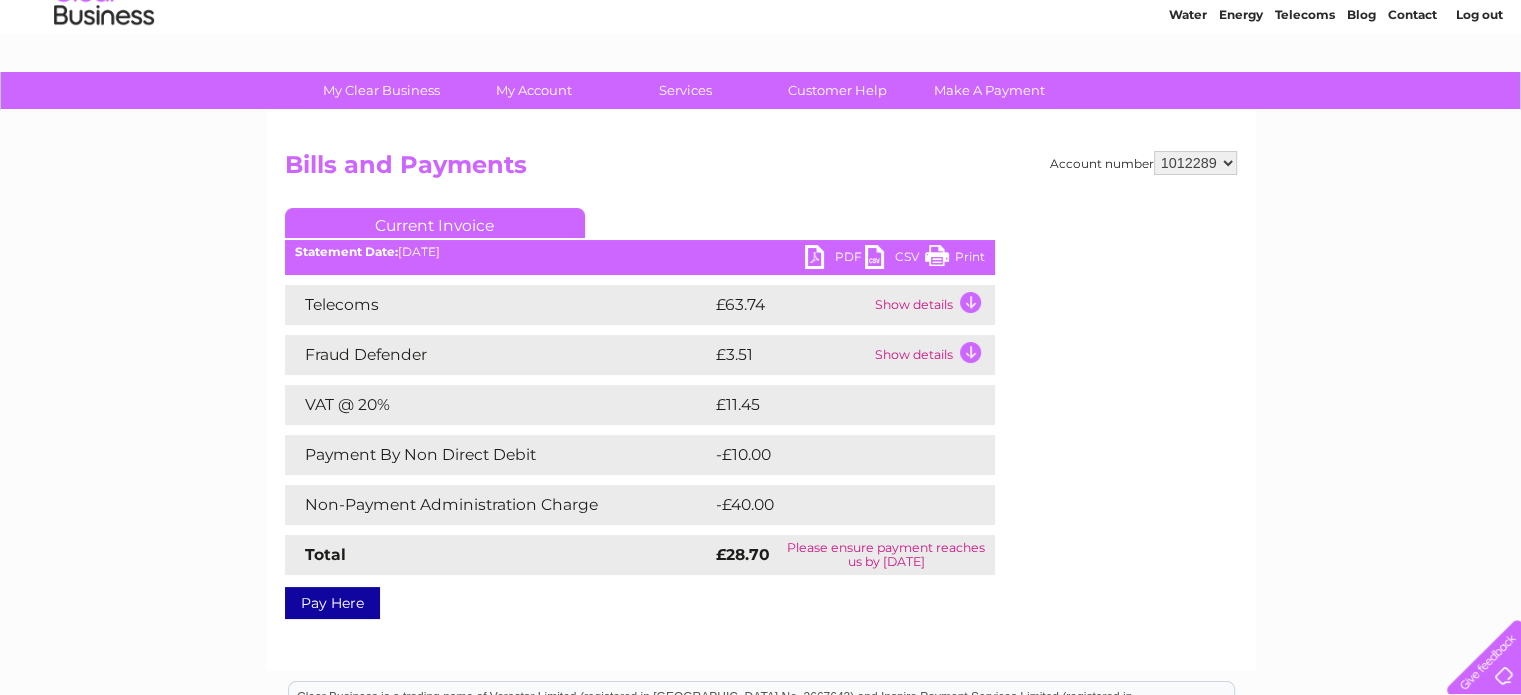 click on "PDF" at bounding box center (835, 259) 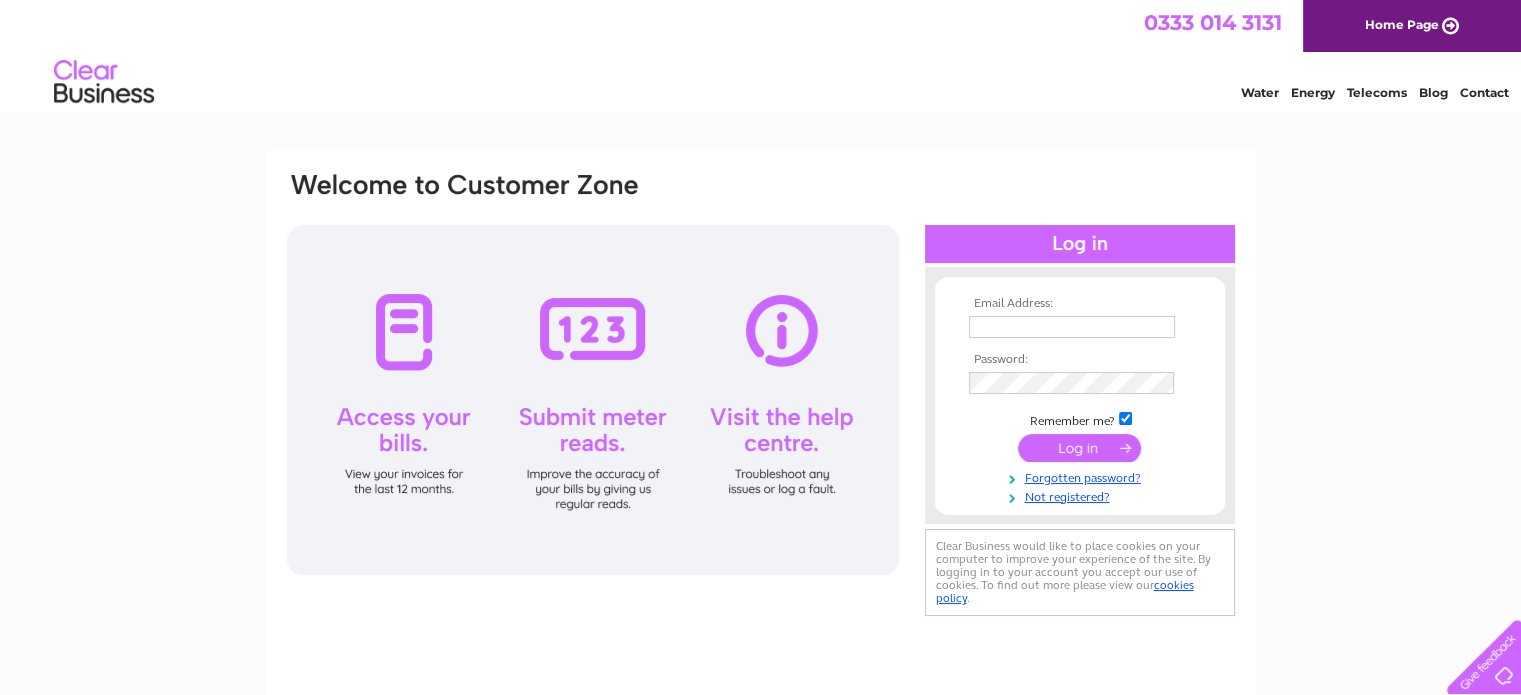 scroll, scrollTop: 0, scrollLeft: 0, axis: both 